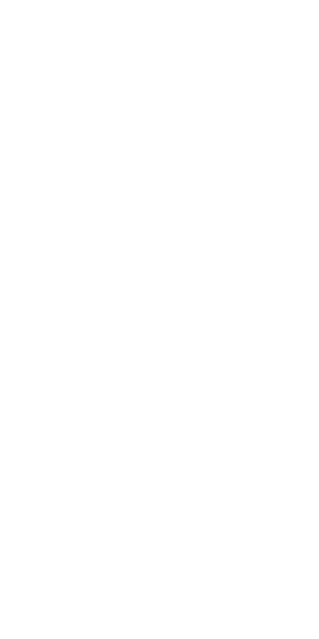 scroll, scrollTop: 0, scrollLeft: 0, axis: both 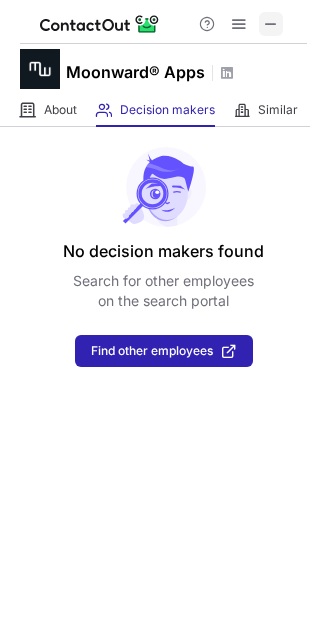 click at bounding box center [271, 24] 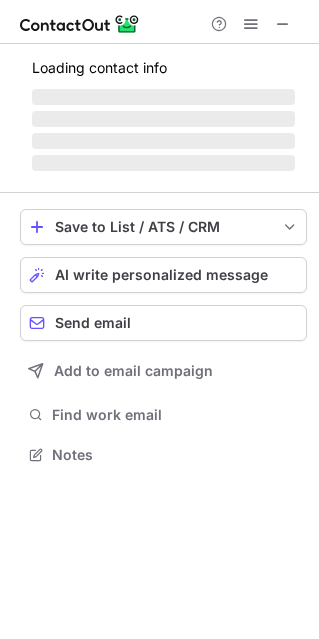 scroll, scrollTop: 10, scrollLeft: 10, axis: both 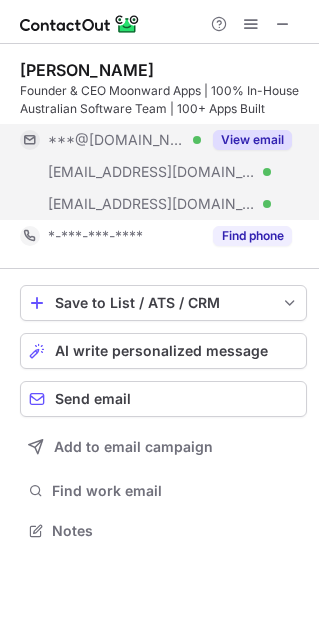 drag, startPoint x: 235, startPoint y: 245, endPoint x: 237, endPoint y: 214, distance: 31.06445 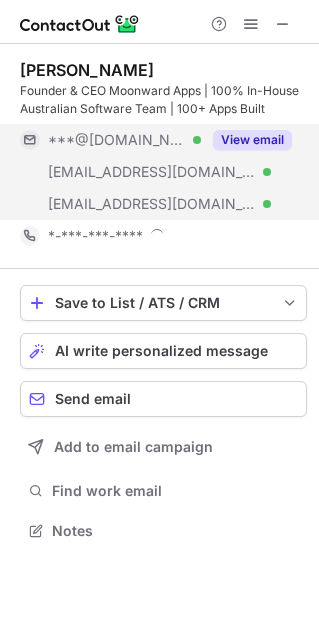 click on "View email" at bounding box center (252, 140) 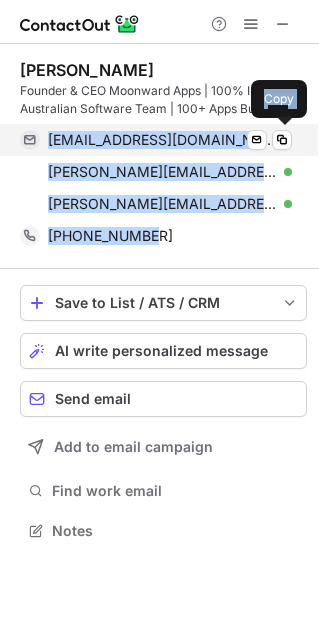 drag, startPoint x: 171, startPoint y: 243, endPoint x: 50, endPoint y: 124, distance: 169.71152 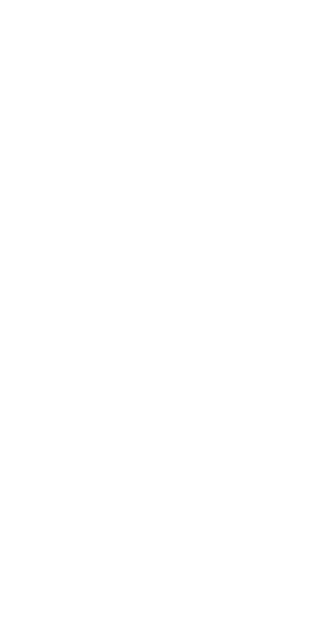 scroll, scrollTop: 0, scrollLeft: 0, axis: both 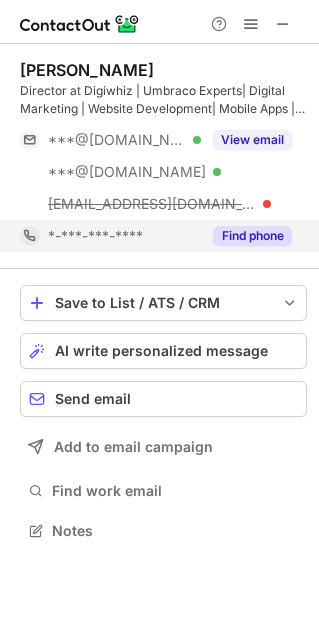 click on "Find phone" at bounding box center [252, 236] 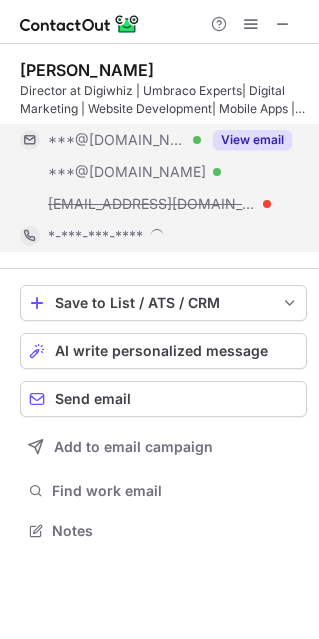 click on "View email" at bounding box center [252, 140] 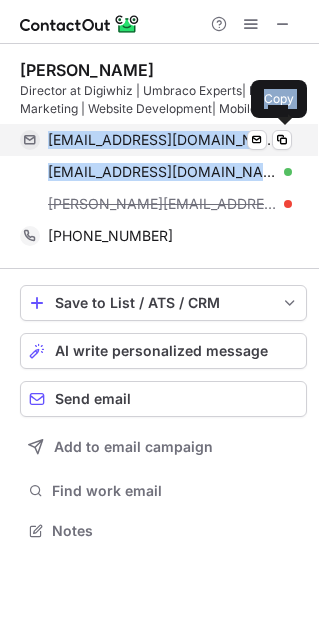 drag, startPoint x: 227, startPoint y: 180, endPoint x: 40, endPoint y: 145, distance: 190.24721 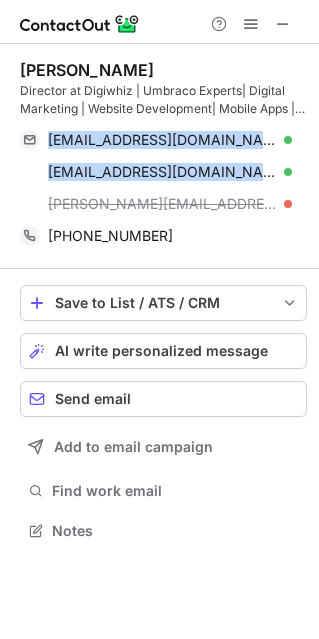 copy on "nidhiimpetus@gmail.com Verified Send email Copy nidhimshah@hotmail.com" 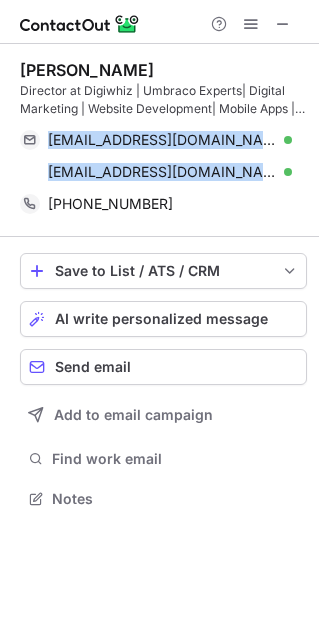 scroll, scrollTop: 484, scrollLeft: 319, axis: both 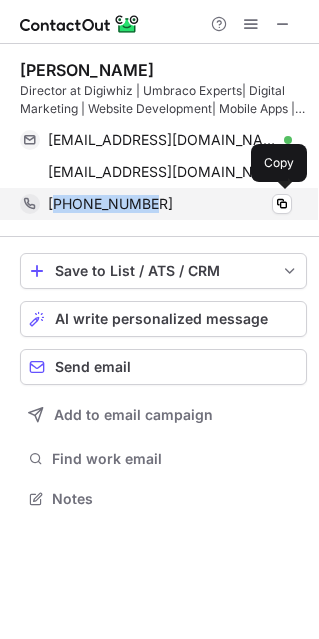 drag, startPoint x: 157, startPoint y: 214, endPoint x: 53, endPoint y: 216, distance: 104.019226 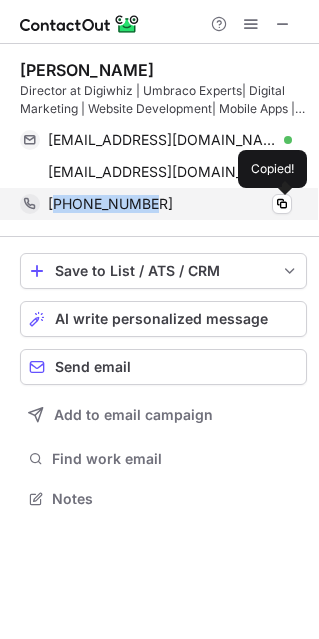 copy on "61415107094" 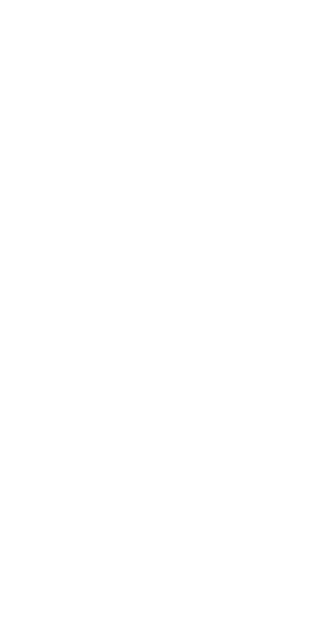 scroll, scrollTop: 0, scrollLeft: 0, axis: both 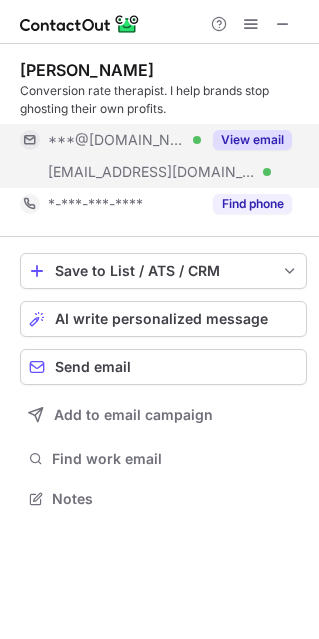 click on "View email" at bounding box center (252, 140) 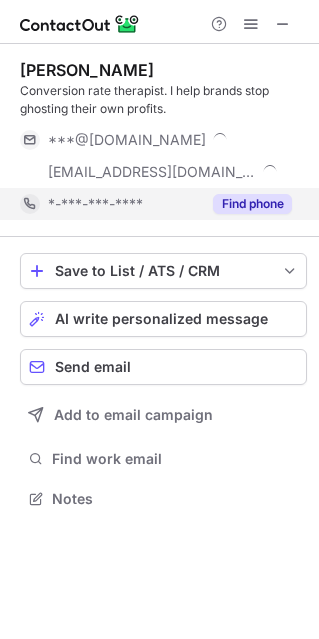 drag, startPoint x: 257, startPoint y: 187, endPoint x: 252, endPoint y: 198, distance: 12.083046 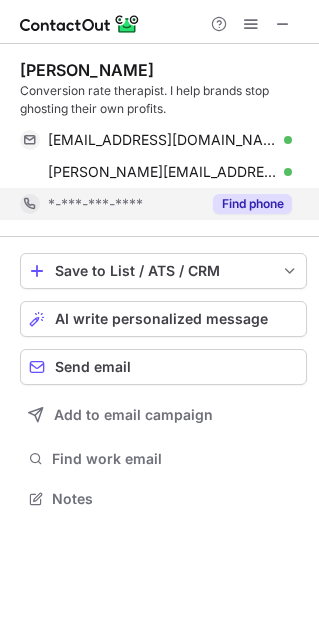 click on "Find phone" at bounding box center [252, 204] 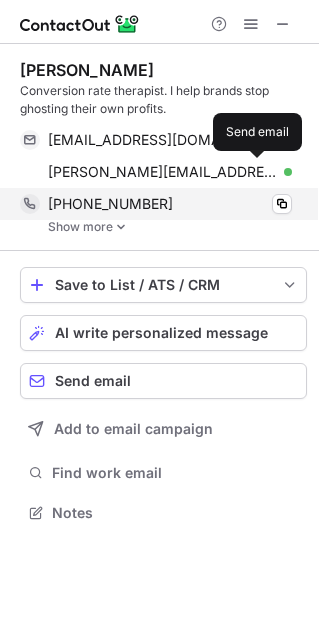 scroll, scrollTop: 9, scrollLeft: 10, axis: both 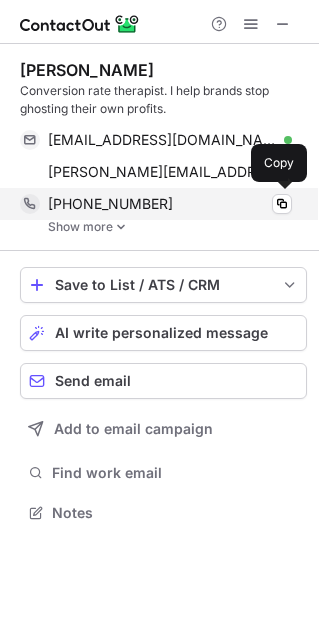 click on "+16045001746 Copy" at bounding box center (156, 204) 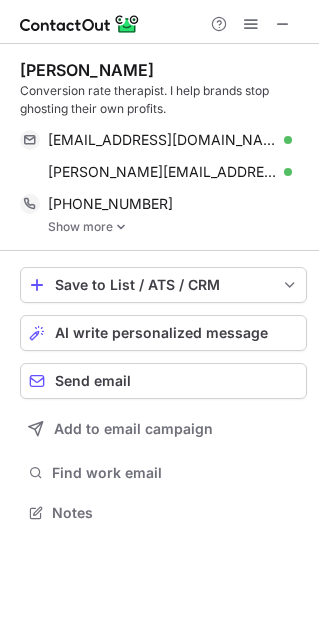click on "Tim Davidson Conversion rate therapist. I help brands stop ghosting their own profits. timflintdavidson@gmail.com Verified Send email Copy tim@cleancommit.io Verified Send email Copy +16045001746 Copied! Show more" at bounding box center [163, 147] 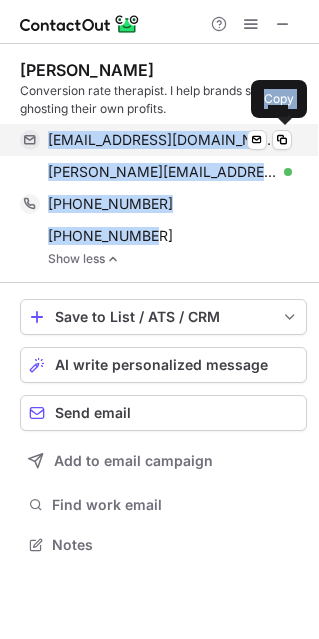 drag, startPoint x: 164, startPoint y: 242, endPoint x: 46, endPoint y: 147, distance: 151.48927 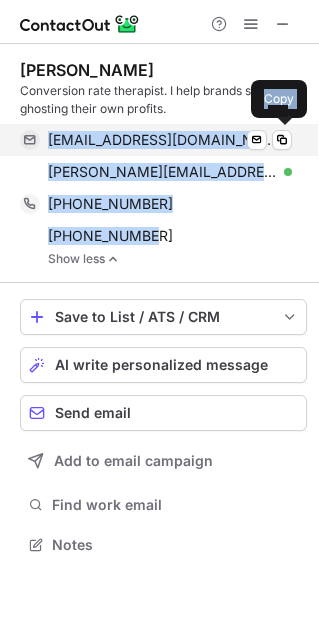 copy on "timflintdavidson@gmail.com Verified Send email Copy tim@cleancommit.io Verified Send email Copy +16045001746 Copy +61412184388" 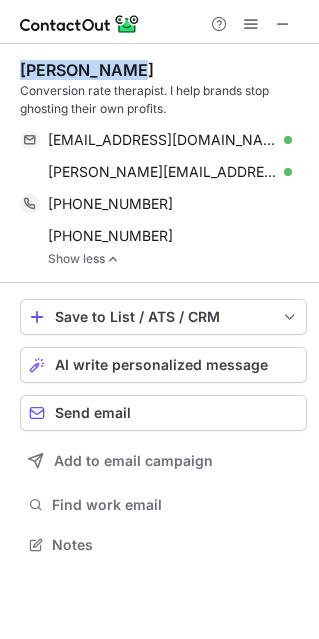 drag, startPoint x: 141, startPoint y: 66, endPoint x: 6, endPoint y: 67, distance: 135.00371 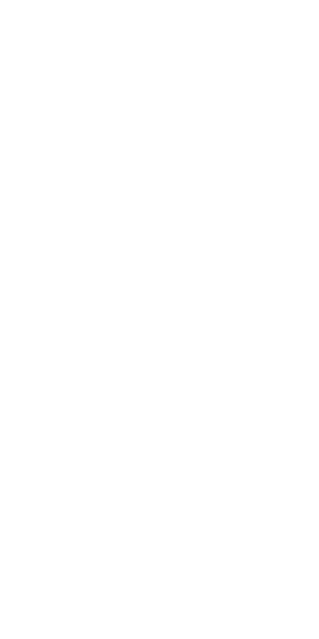 scroll, scrollTop: 0, scrollLeft: 0, axis: both 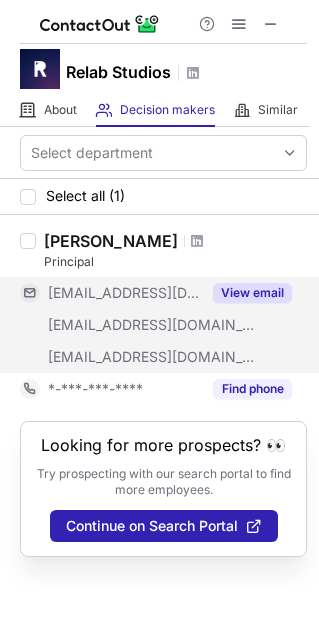 click on "View email" at bounding box center (252, 293) 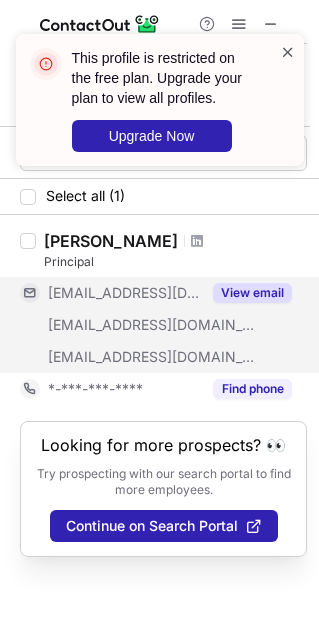 click at bounding box center [288, 52] 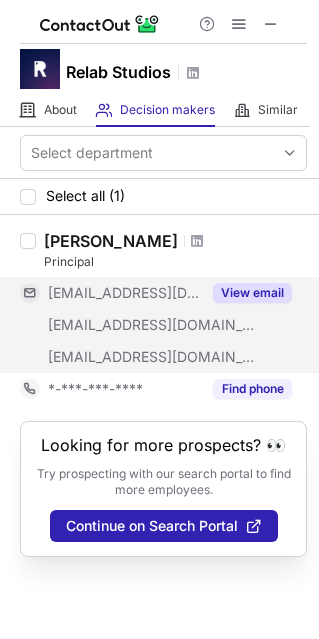 click on "This profile is restricted on the free plan. Upgrade your plan to view all profiles. Upgrade Now" at bounding box center [160, 108] 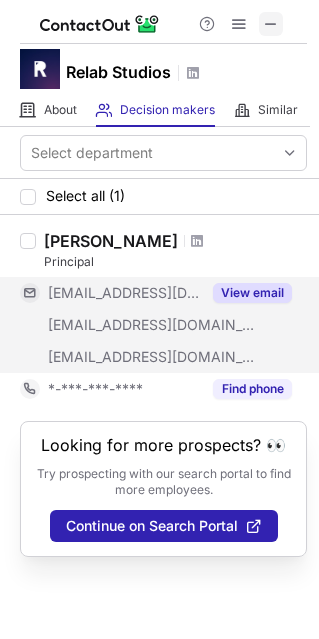 click at bounding box center [271, 24] 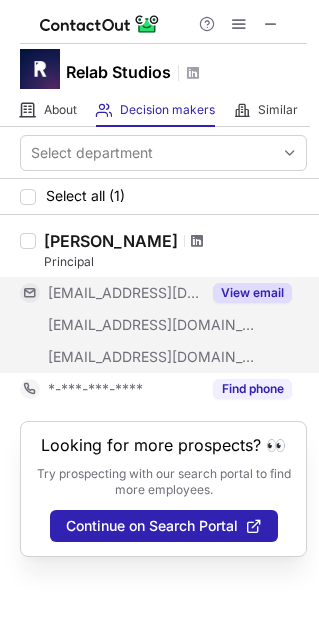 click at bounding box center (197, 241) 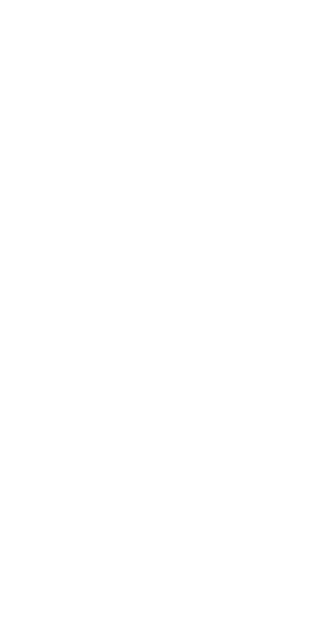 scroll, scrollTop: 0, scrollLeft: 0, axis: both 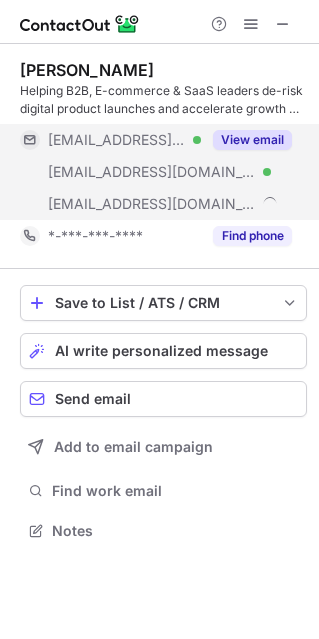 click on "View email" at bounding box center [252, 140] 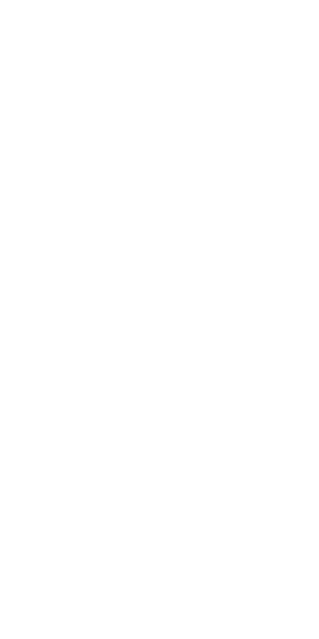 scroll, scrollTop: 0, scrollLeft: 0, axis: both 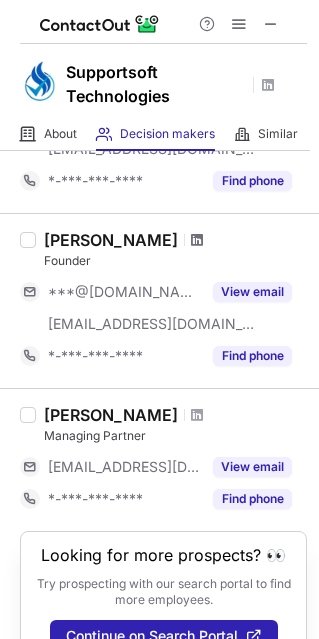 click at bounding box center [197, 240] 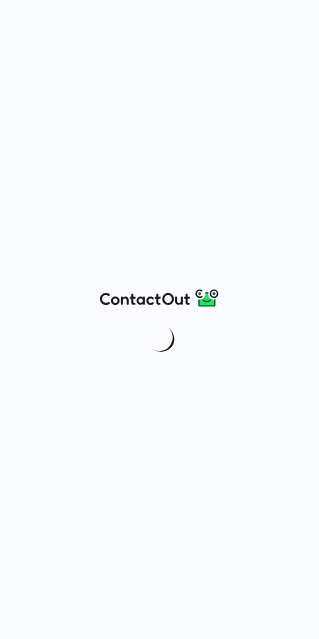 scroll, scrollTop: 0, scrollLeft: 0, axis: both 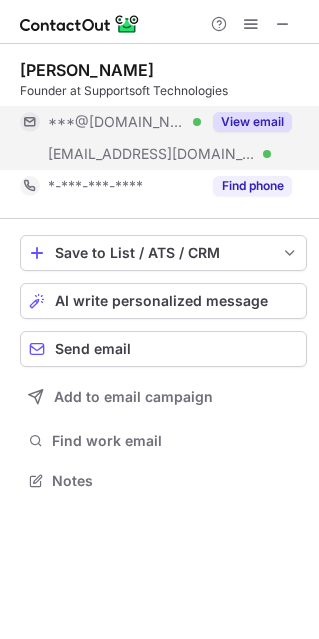 click on "View email" at bounding box center [252, 122] 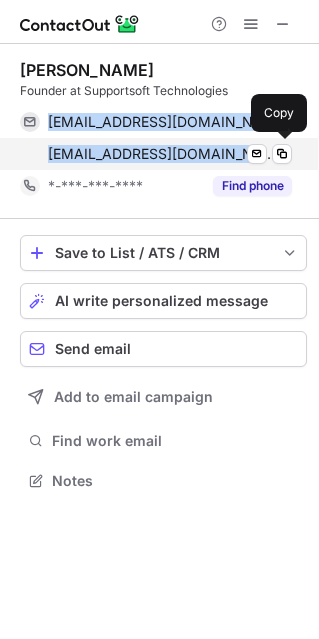 drag, startPoint x: 47, startPoint y: 121, endPoint x: 246, endPoint y: 165, distance: 203.80627 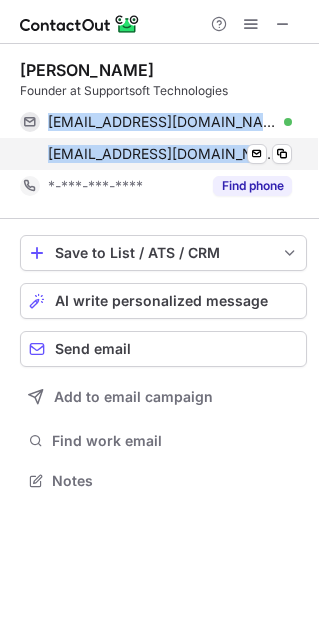 copy on "[EMAIL_ADDRESS][DOMAIN_NAME] Verified Send email Copy [EMAIL_ADDRESS][DOMAIN_NAME]" 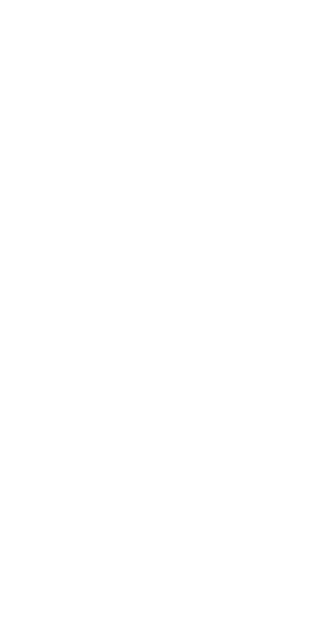 scroll, scrollTop: 0, scrollLeft: 0, axis: both 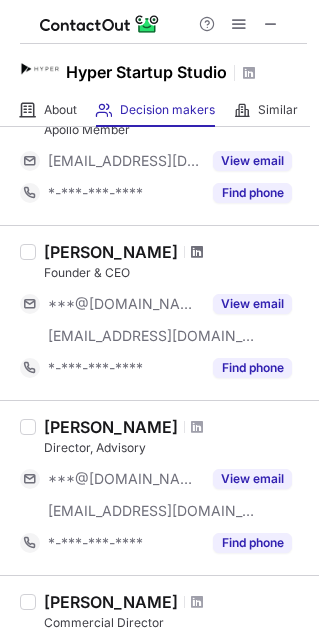 click at bounding box center (197, 252) 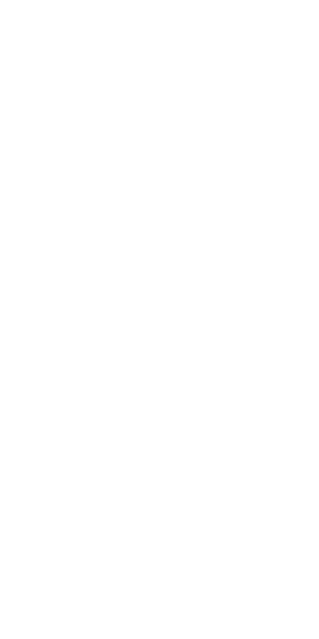 scroll, scrollTop: 0, scrollLeft: 0, axis: both 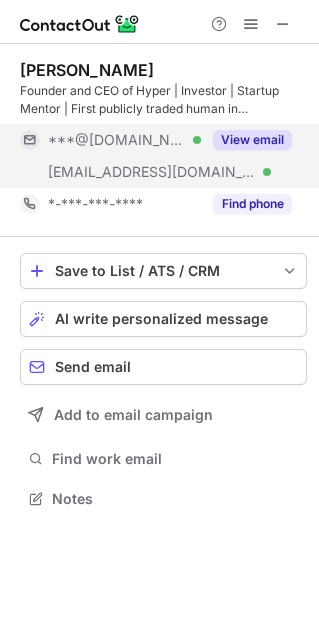 click on "View email" at bounding box center (252, 140) 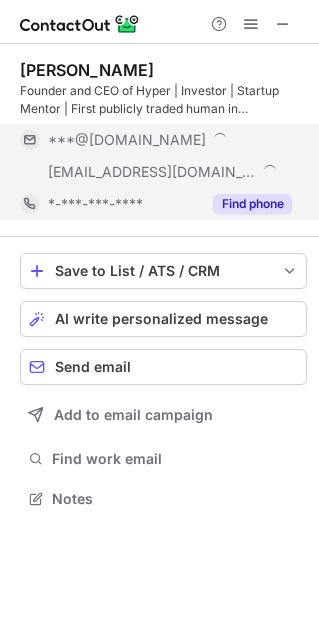 click on "Find phone" at bounding box center (252, 204) 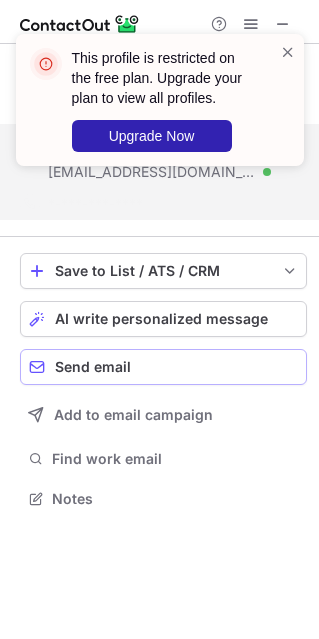 scroll, scrollTop: 452, scrollLeft: 319, axis: both 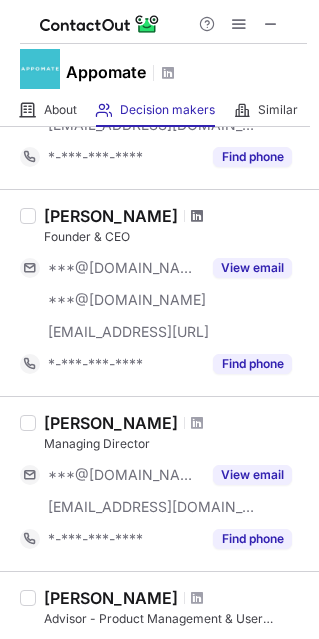 click at bounding box center (197, 216) 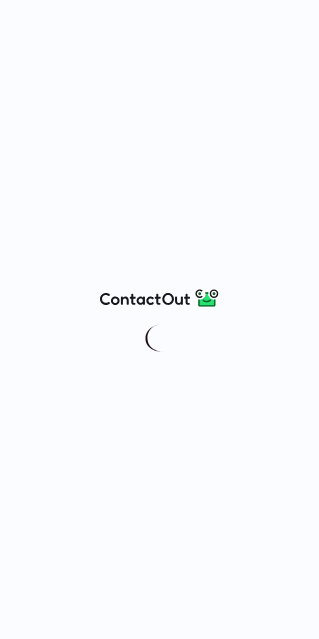 scroll, scrollTop: 0, scrollLeft: 0, axis: both 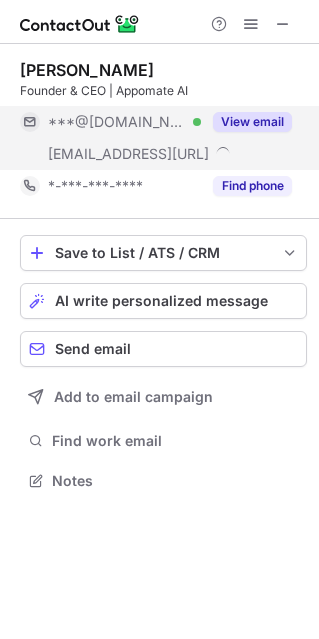 click on "View email" at bounding box center (252, 122) 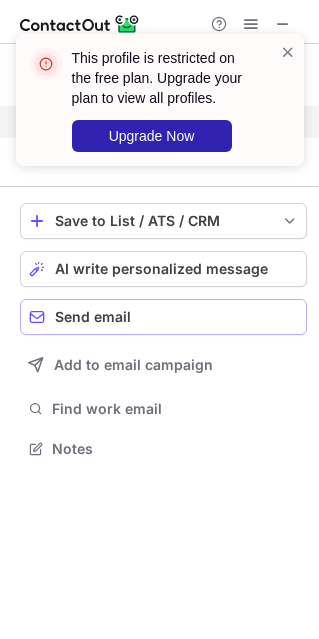 scroll, scrollTop: 434, scrollLeft: 319, axis: both 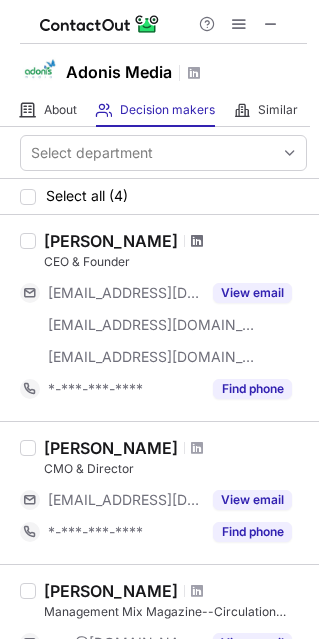 click at bounding box center [197, 241] 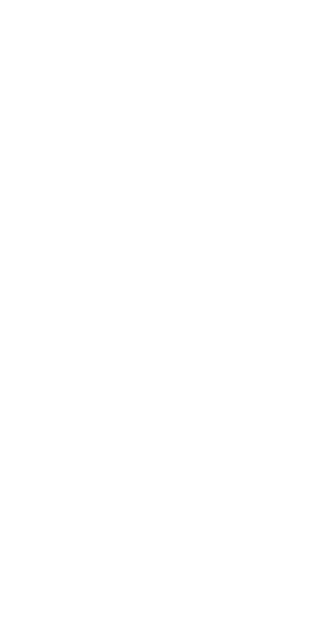 scroll, scrollTop: 0, scrollLeft: 0, axis: both 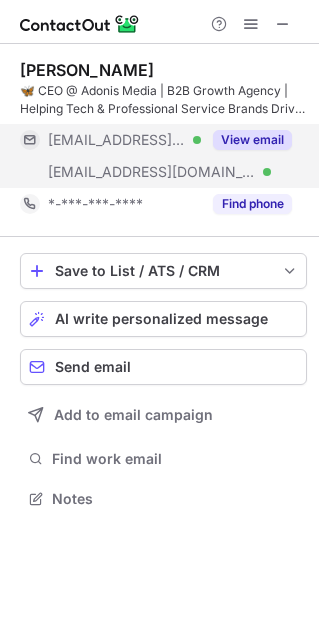 drag, startPoint x: 267, startPoint y: 132, endPoint x: 265, endPoint y: 154, distance: 22.090721 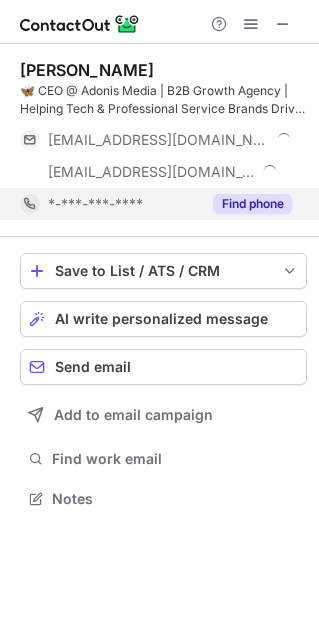 click on "Find phone" at bounding box center (246, 204) 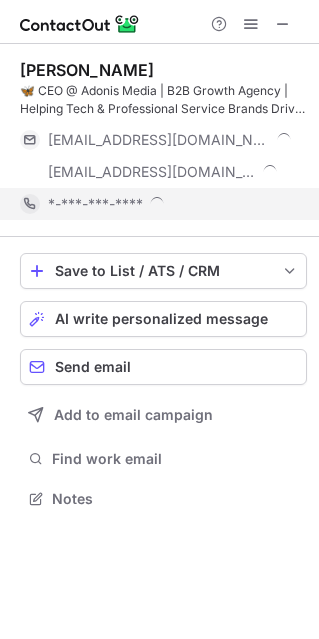 scroll, scrollTop: 10, scrollLeft: 10, axis: both 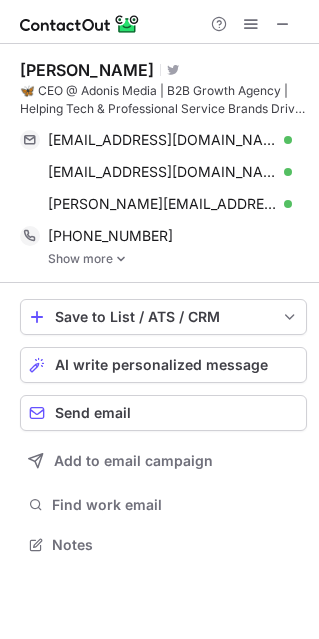 click on "Show more" at bounding box center (177, 259) 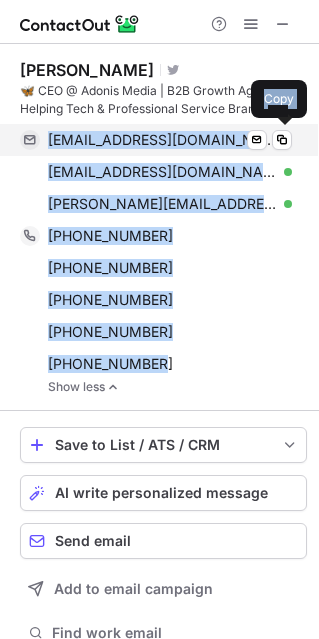 drag, startPoint x: 197, startPoint y: 376, endPoint x: 49, endPoint y: 141, distance: 277.72107 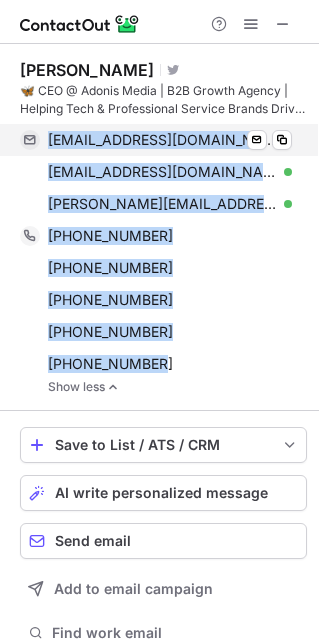 copy on "support@adonismedia.com Verified Send email Copy sales@adonismedia.com Verified Send email Copy derek@adonis.media Verified Send email Copy +447870208436 Copy WhatsApp +441473333581 Copy +447870288791 Copy WhatsApp +448700429240 Copy +441383223303" 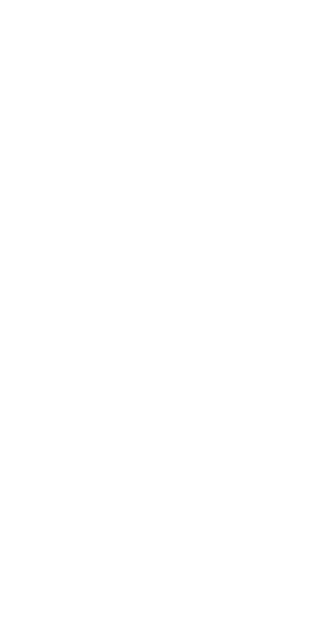 scroll, scrollTop: 0, scrollLeft: 0, axis: both 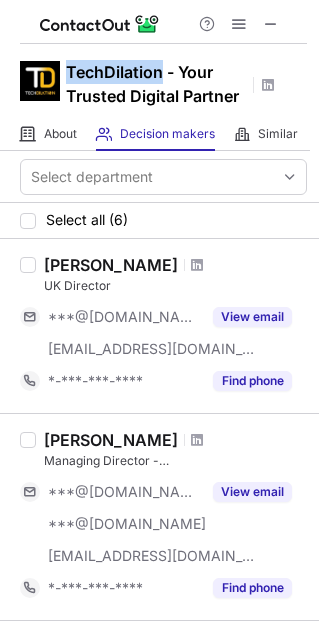drag, startPoint x: 160, startPoint y: 72, endPoint x: 67, endPoint y: 74, distance: 93.0215 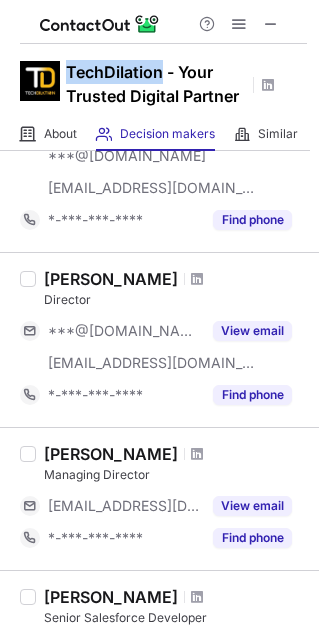 scroll, scrollTop: 300, scrollLeft: 0, axis: vertical 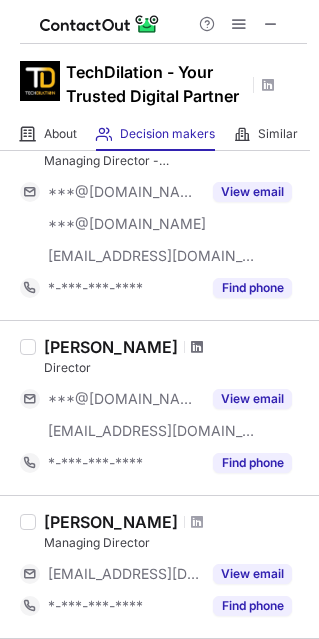 click at bounding box center [197, 347] 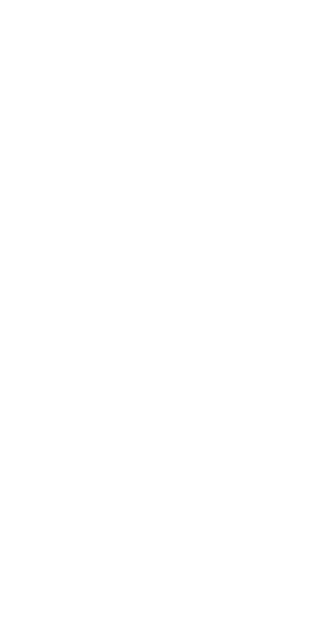 scroll, scrollTop: 0, scrollLeft: 0, axis: both 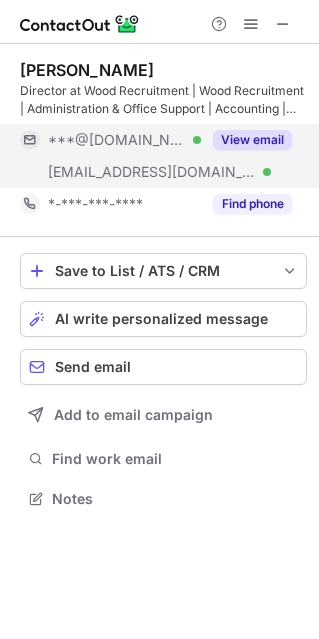 click on "View email" at bounding box center (252, 140) 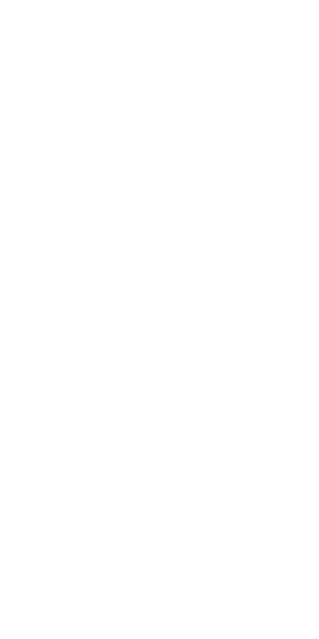 scroll, scrollTop: 0, scrollLeft: 0, axis: both 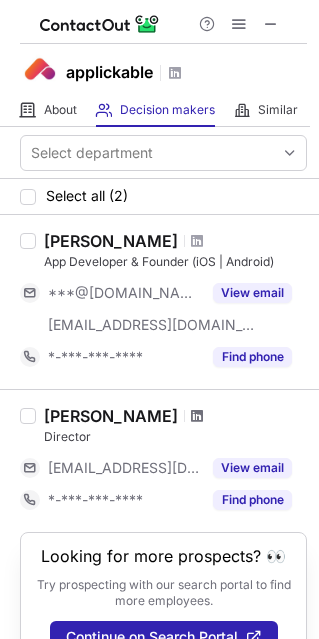 click at bounding box center (197, 416) 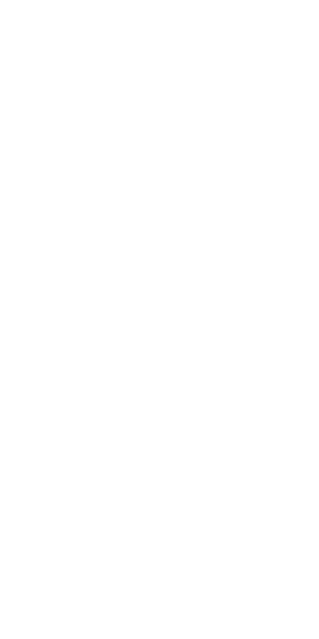 scroll, scrollTop: 0, scrollLeft: 0, axis: both 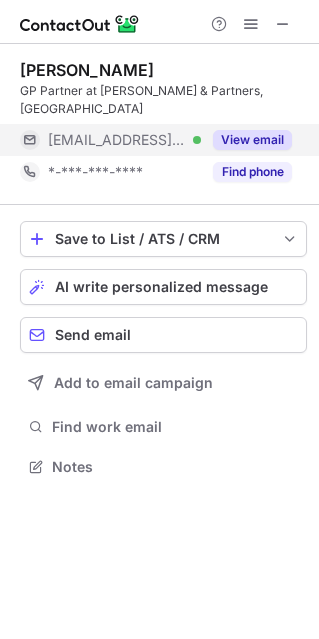 click on "View email" at bounding box center [252, 140] 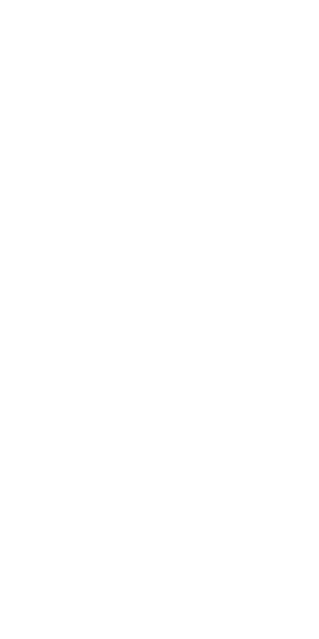 scroll, scrollTop: 0, scrollLeft: 0, axis: both 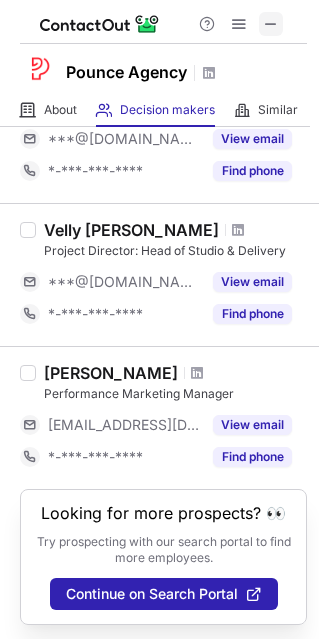 click at bounding box center (271, 24) 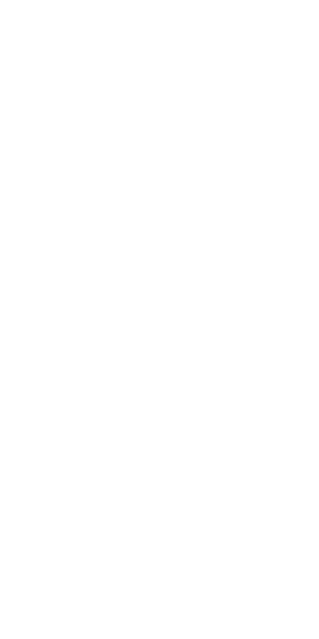 scroll, scrollTop: 0, scrollLeft: 0, axis: both 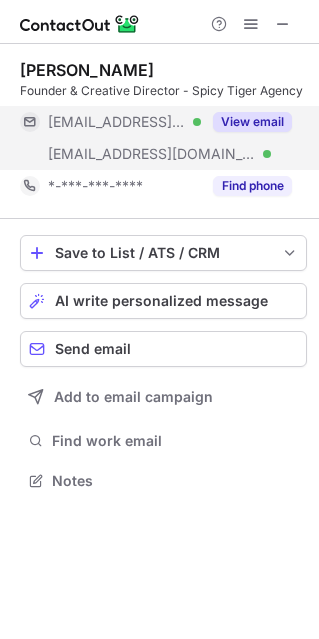 click on "View email" at bounding box center (252, 122) 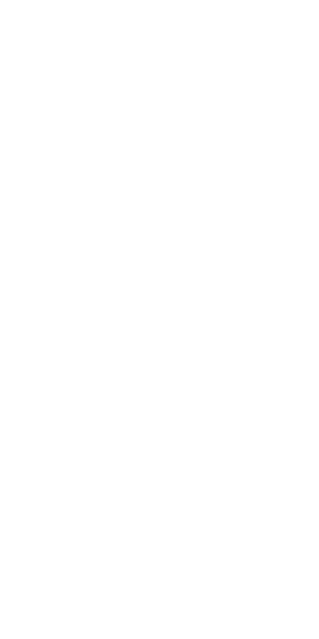 scroll, scrollTop: 0, scrollLeft: 0, axis: both 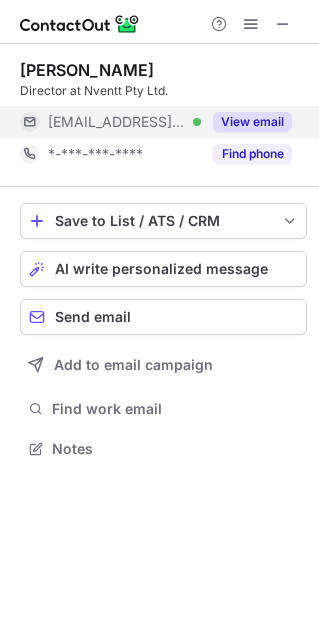 click on "View email" at bounding box center [246, 122] 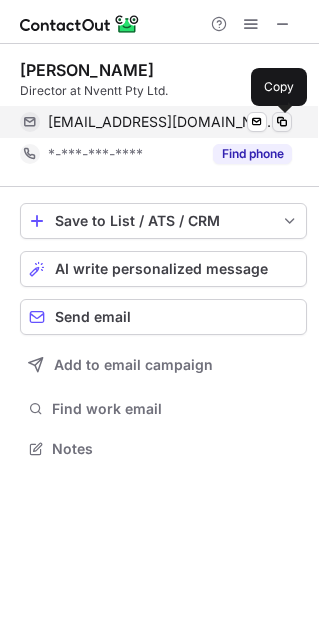 click at bounding box center [282, 122] 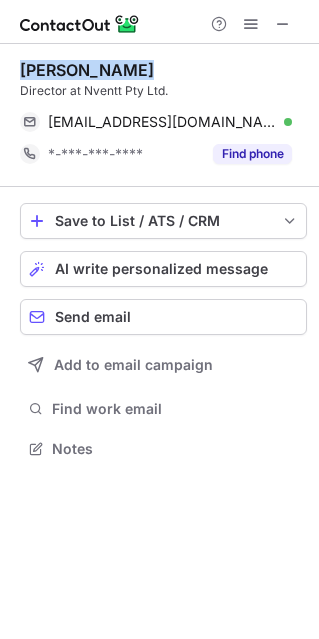 drag, startPoint x: 165, startPoint y: 74, endPoint x: 12, endPoint y: 73, distance: 153.00327 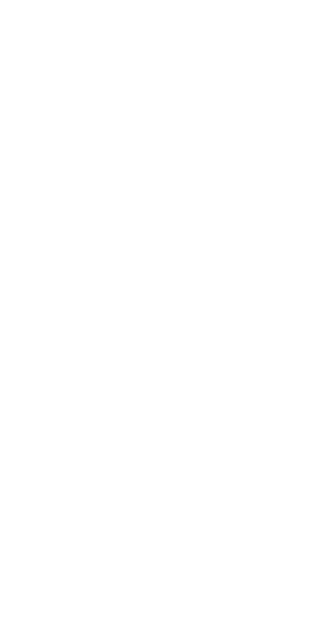 scroll, scrollTop: 0, scrollLeft: 0, axis: both 